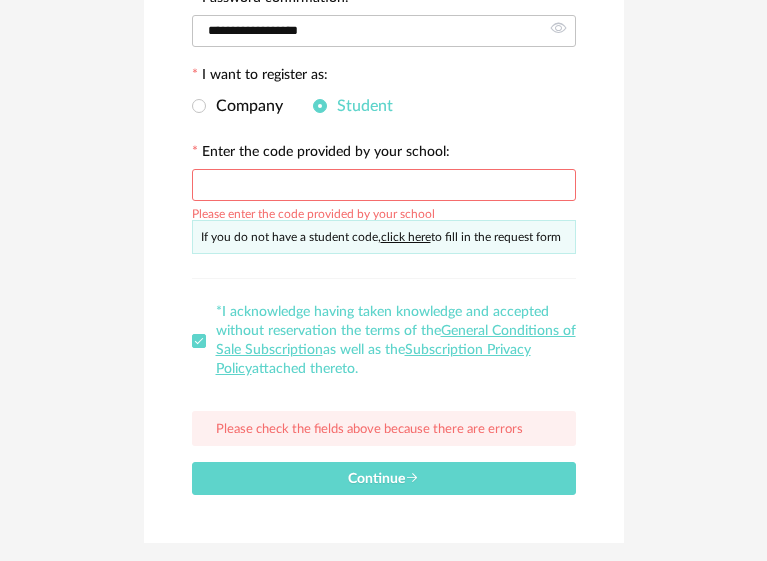 scroll, scrollTop: 461, scrollLeft: 0, axis: vertical 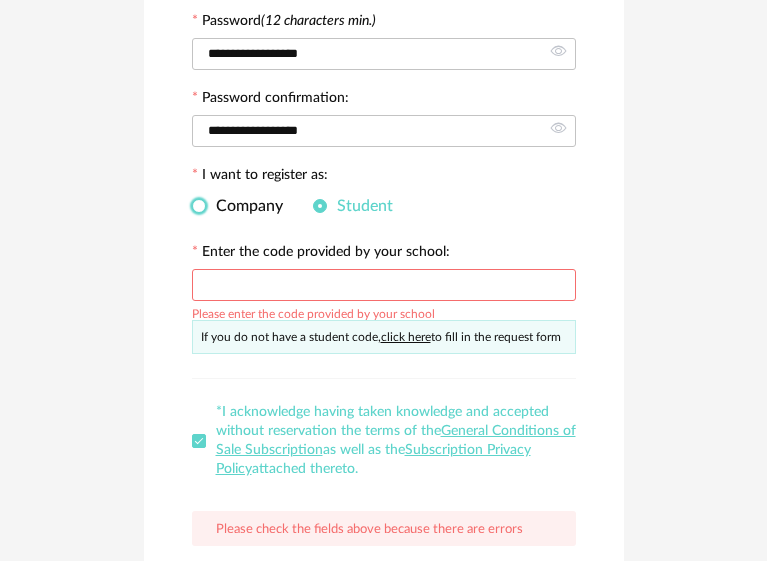 click at bounding box center (199, 206) 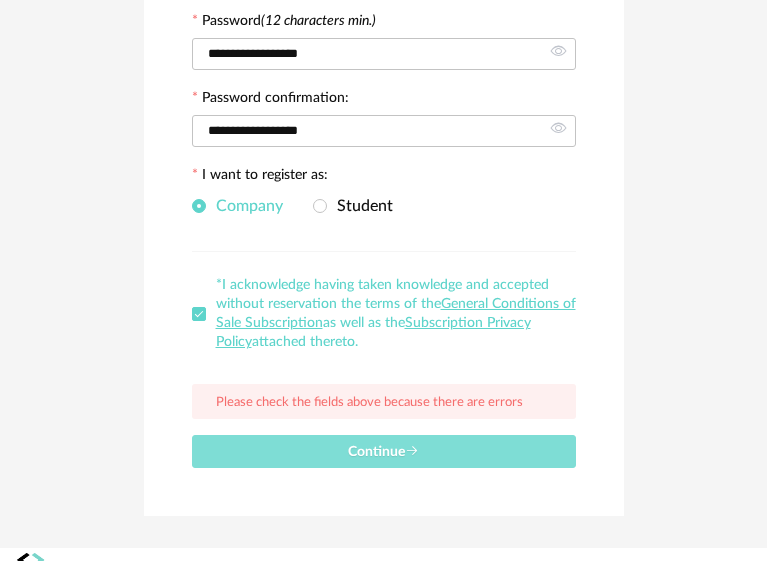 click on "Continue" at bounding box center [384, 451] 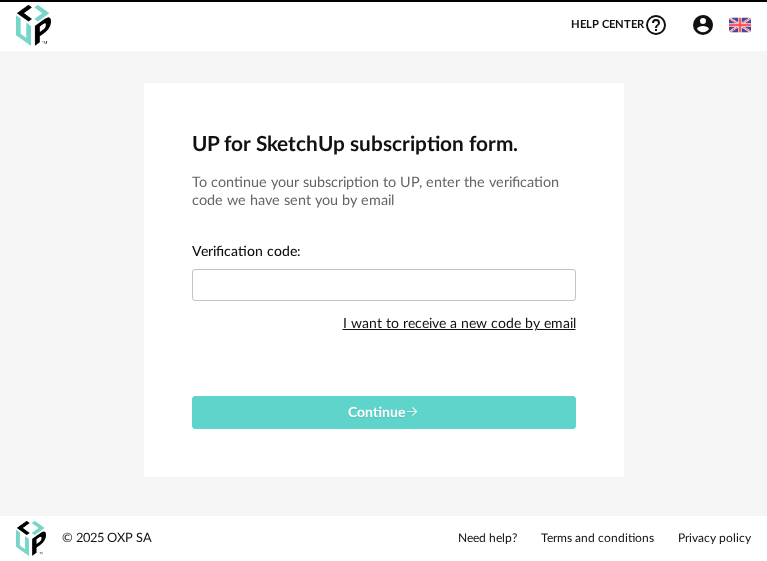 scroll, scrollTop: 0, scrollLeft: 0, axis: both 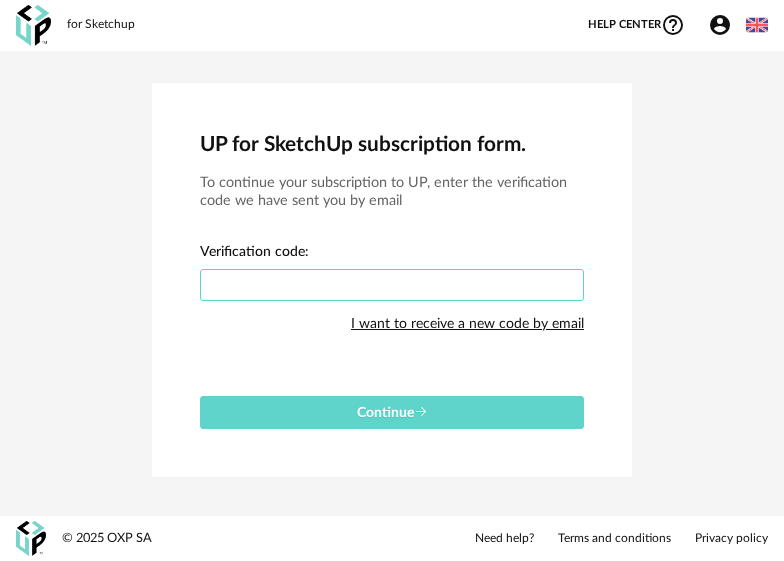 click at bounding box center [392, 285] 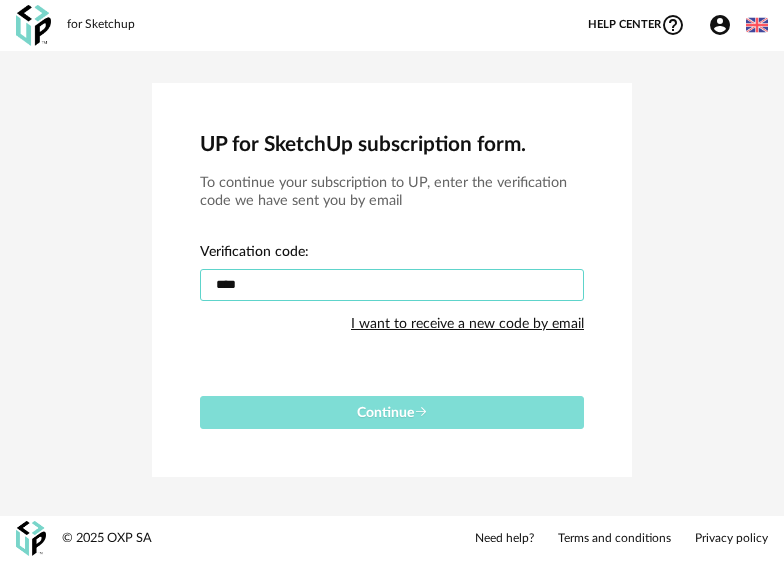 type on "****" 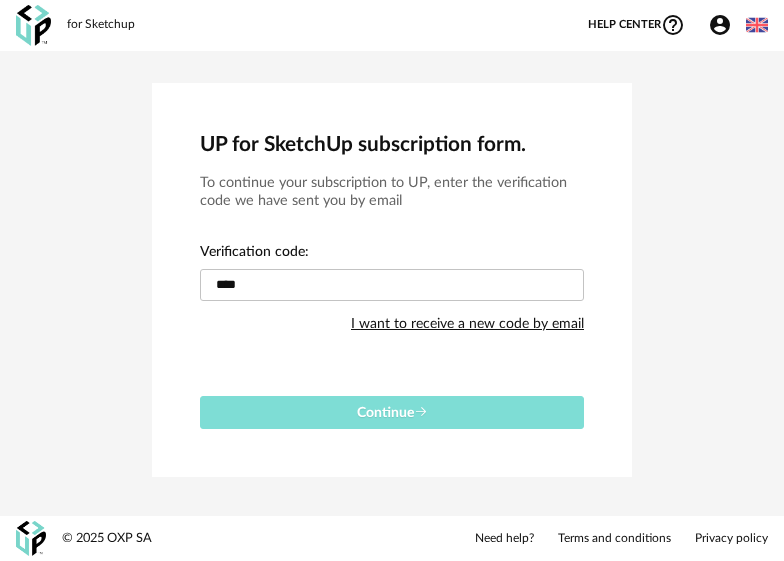 drag, startPoint x: 331, startPoint y: 413, endPoint x: 316, endPoint y: 436, distance: 27.45906 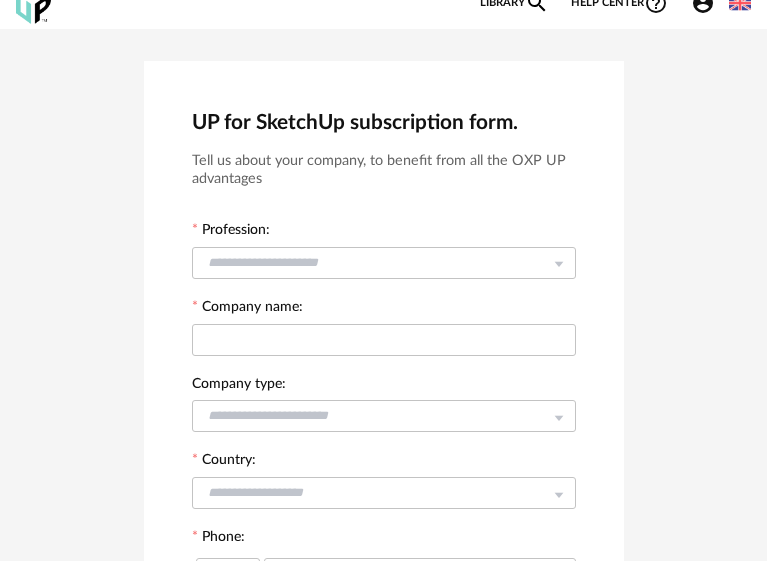 scroll, scrollTop: 0, scrollLeft: 0, axis: both 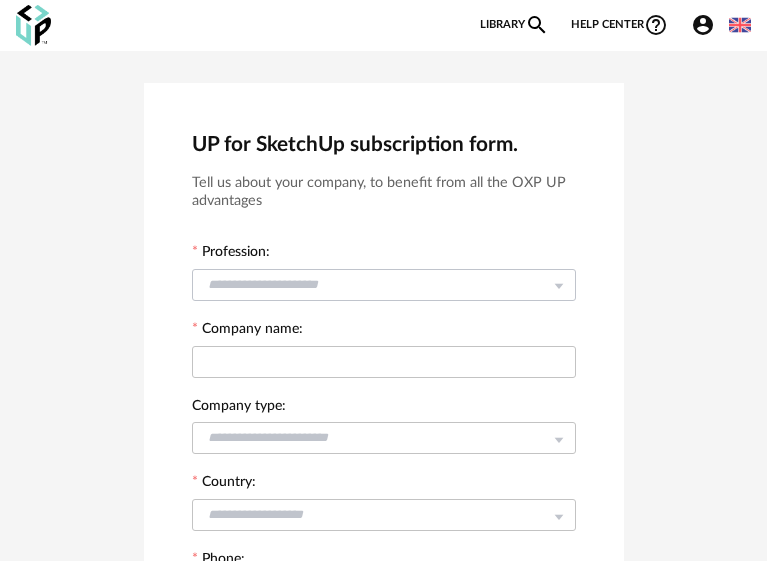click at bounding box center [558, 284] 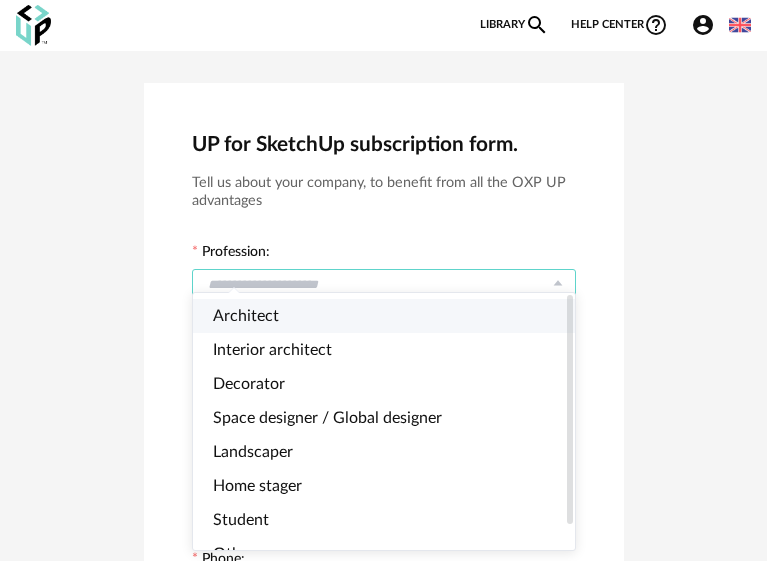 click on "Architect" at bounding box center (392, 316) 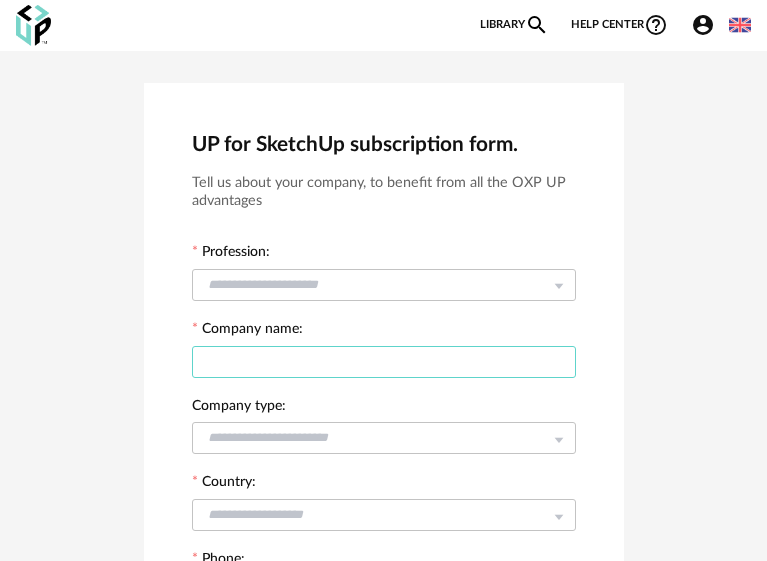 click at bounding box center (384, 362) 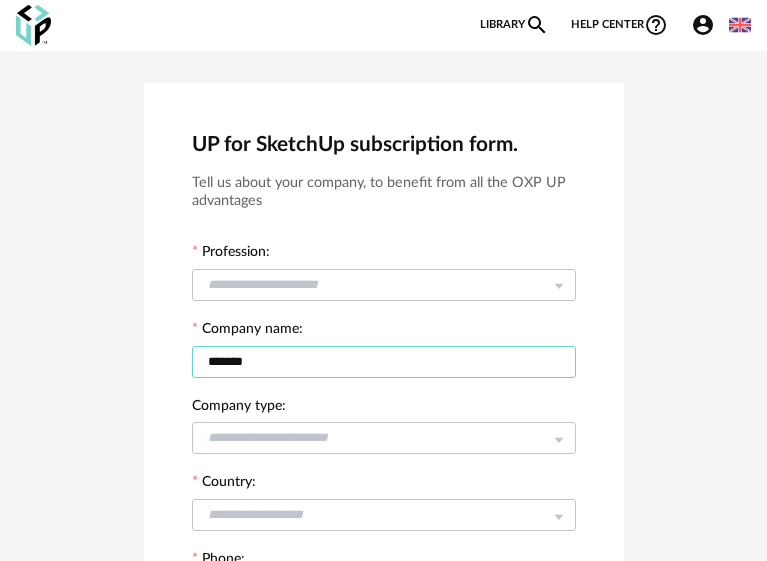 type on "*******" 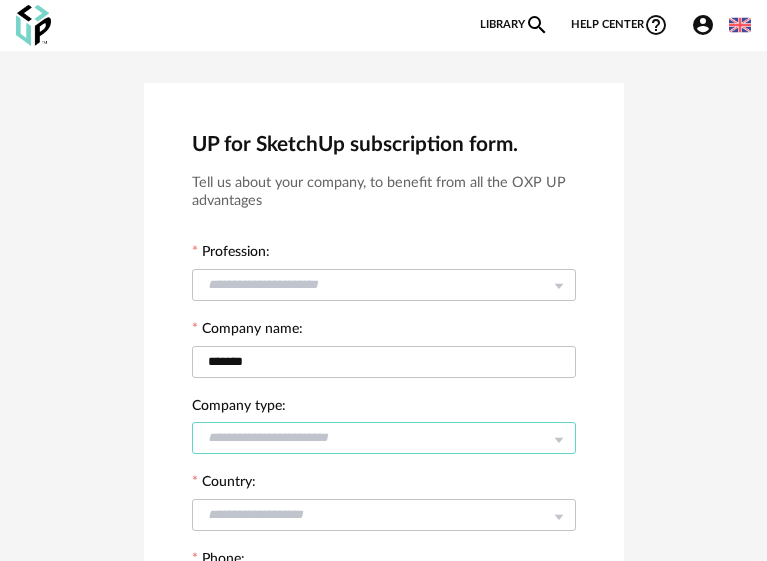 click at bounding box center [384, 438] 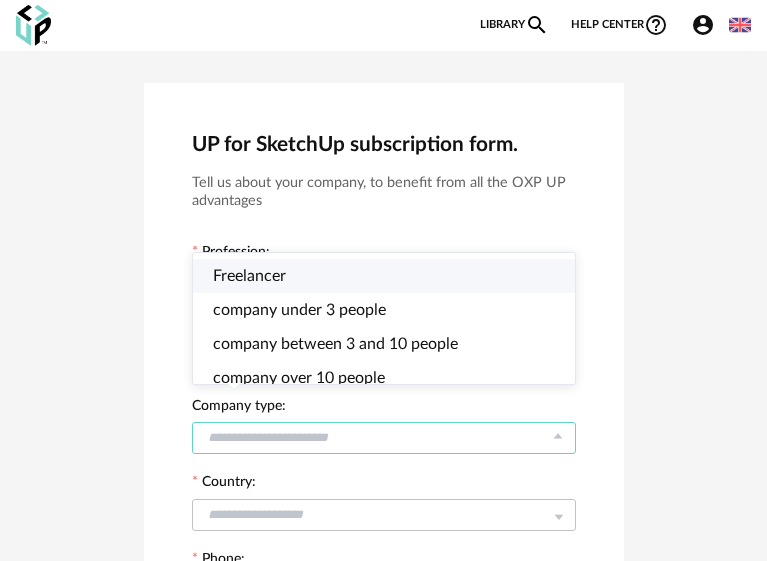 click on "Freelancer" at bounding box center (249, 276) 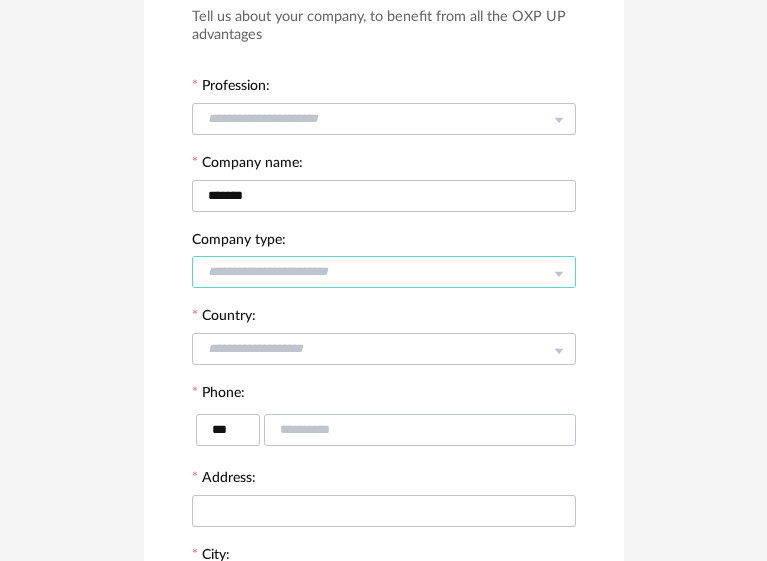 scroll, scrollTop: 200, scrollLeft: 0, axis: vertical 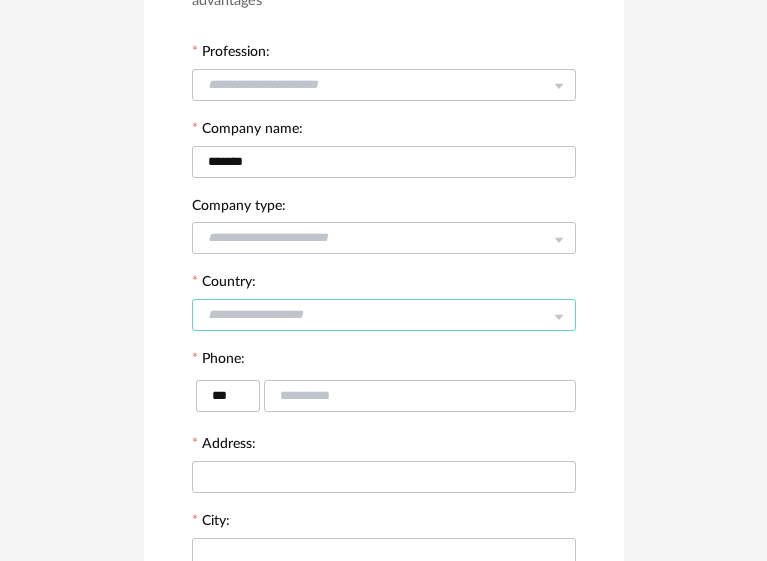 click at bounding box center [384, 315] 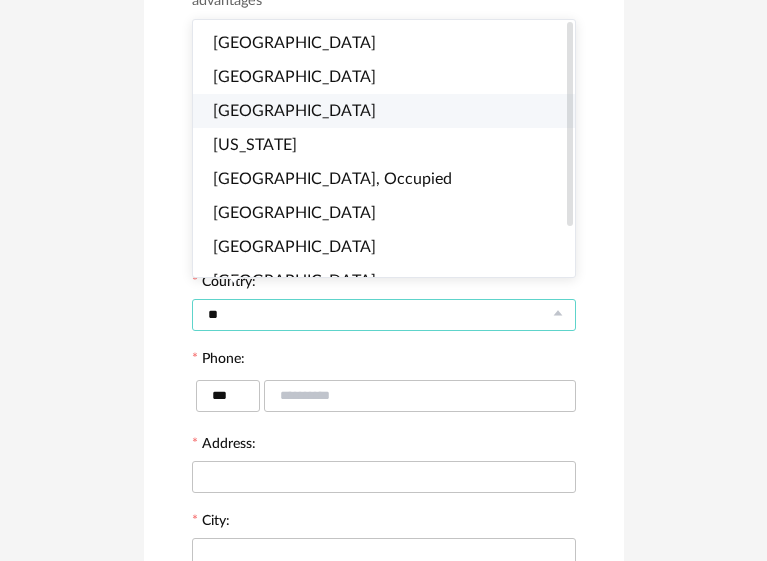 type on "**" 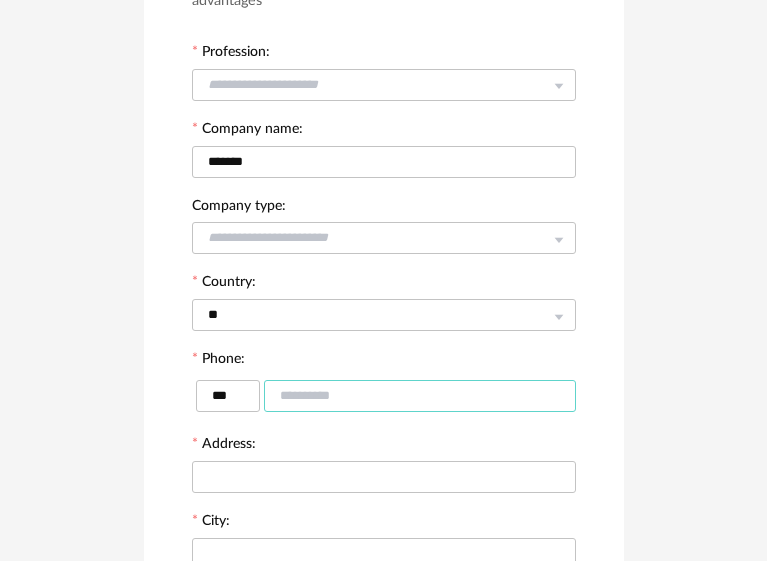 click at bounding box center (420, 396) 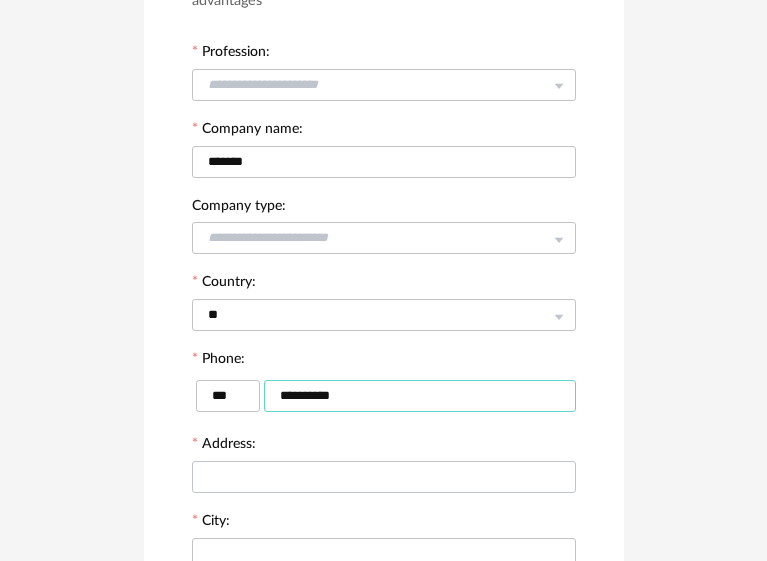 type on "**********" 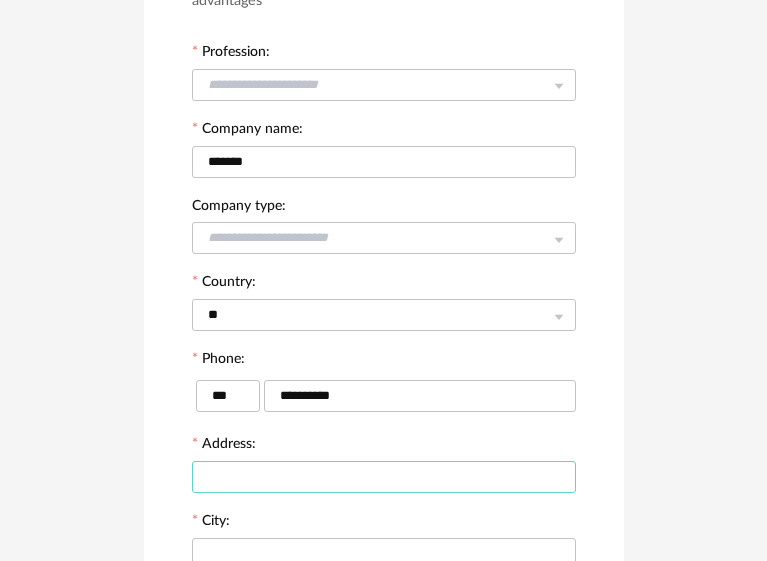 click at bounding box center [384, 477] 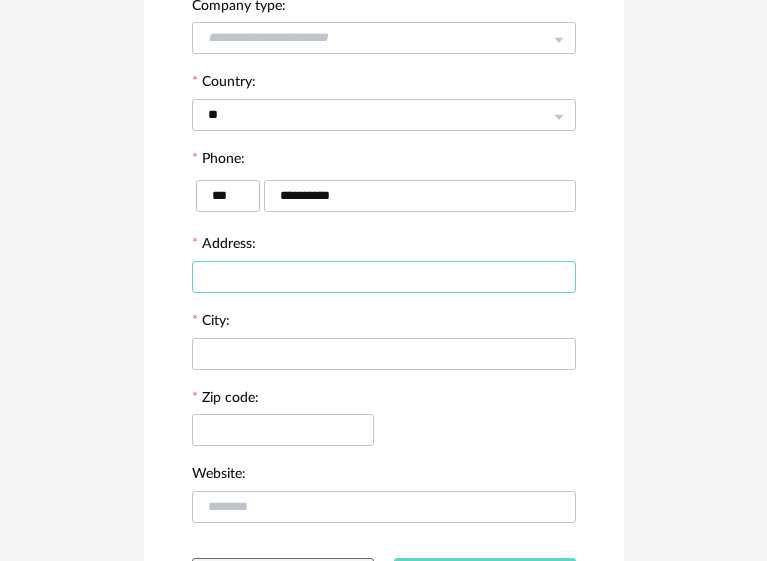 scroll, scrollTop: 500, scrollLeft: 0, axis: vertical 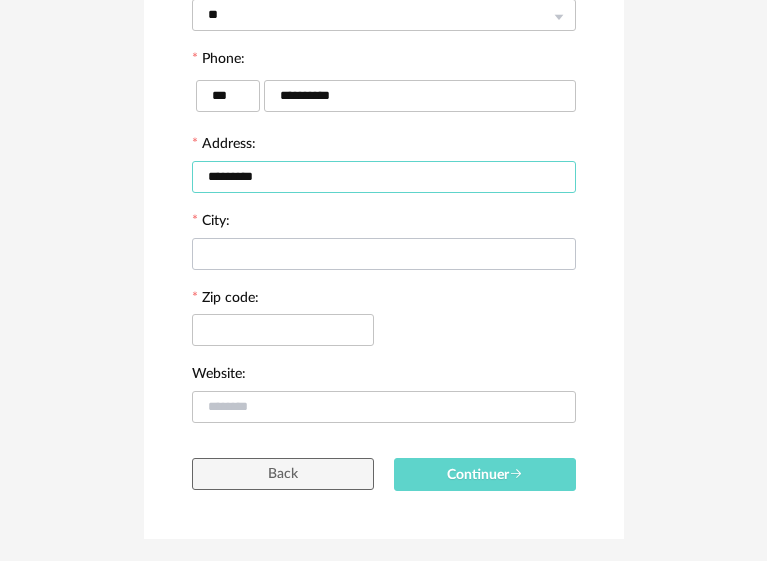 type on "*********" 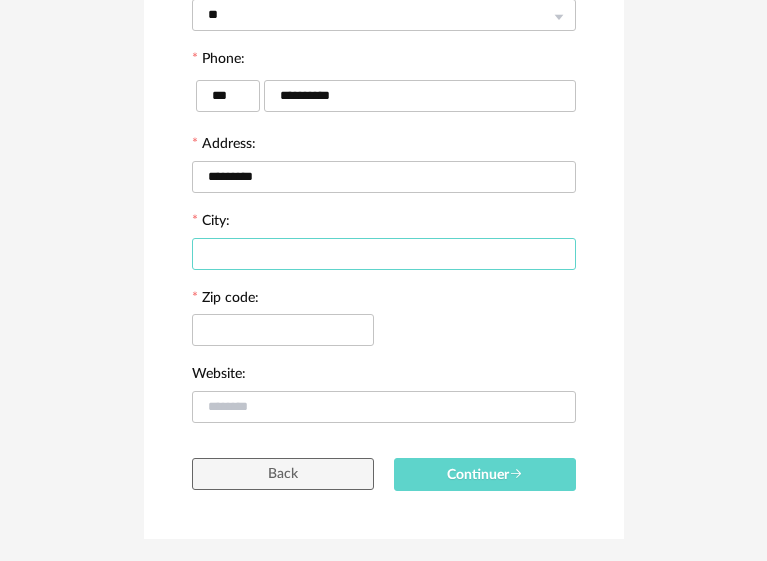 click at bounding box center (384, 254) 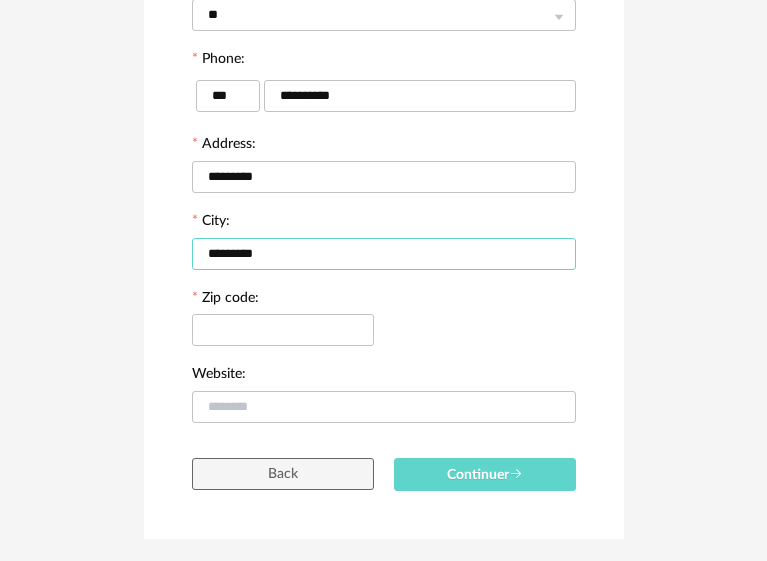 scroll, scrollTop: 400, scrollLeft: 0, axis: vertical 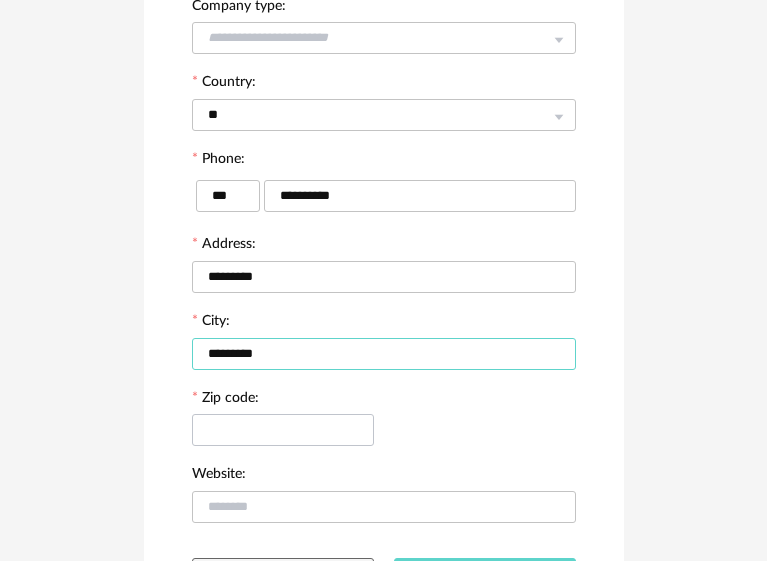 type on "*********" 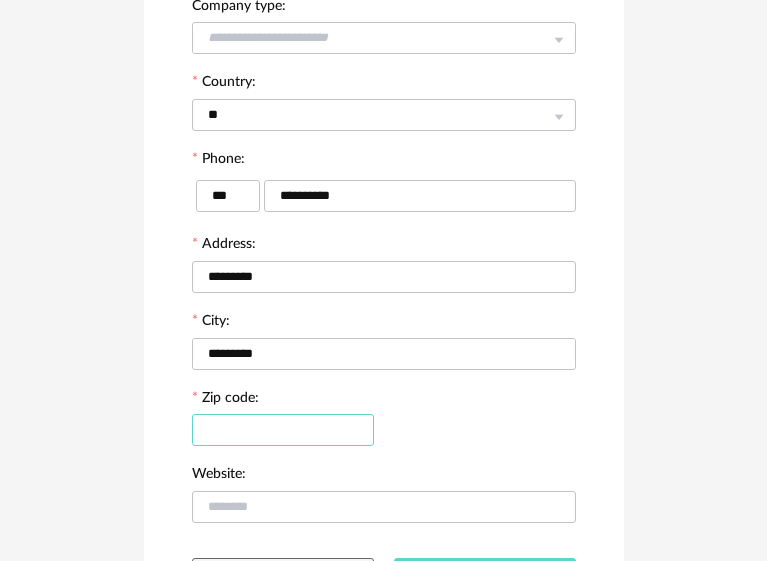 click at bounding box center (283, 430) 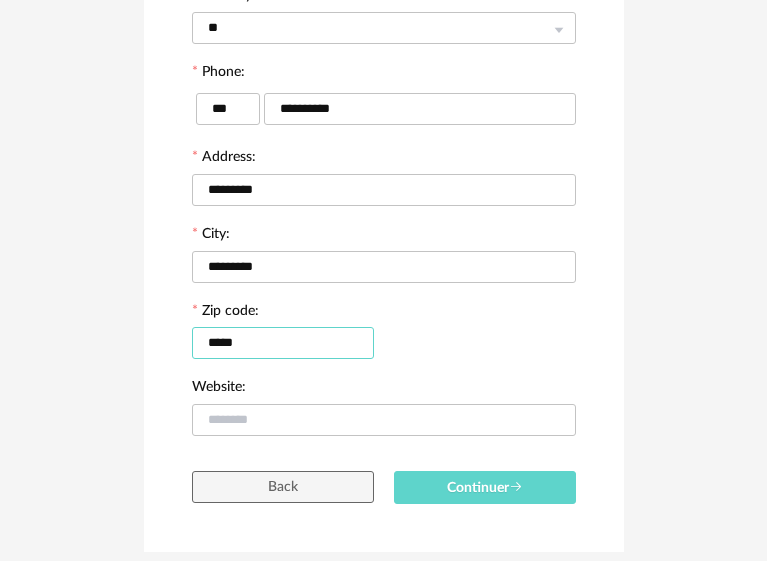 scroll, scrollTop: 546, scrollLeft: 0, axis: vertical 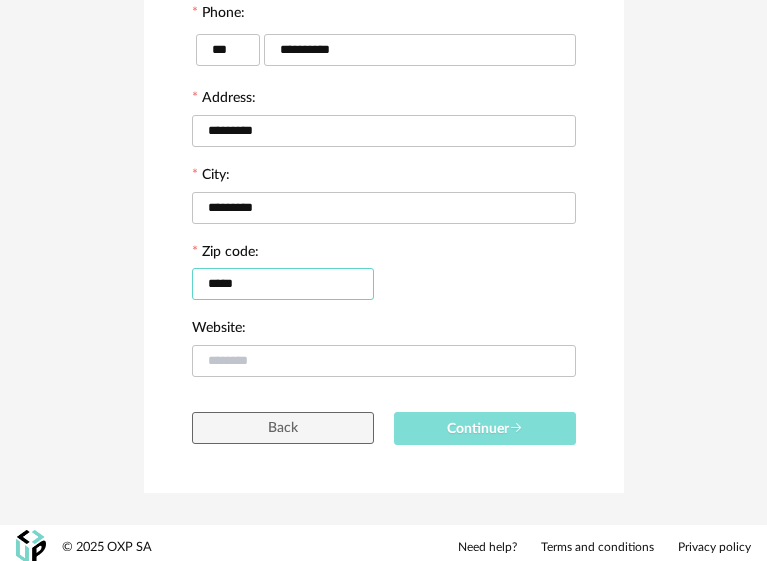 type on "*****" 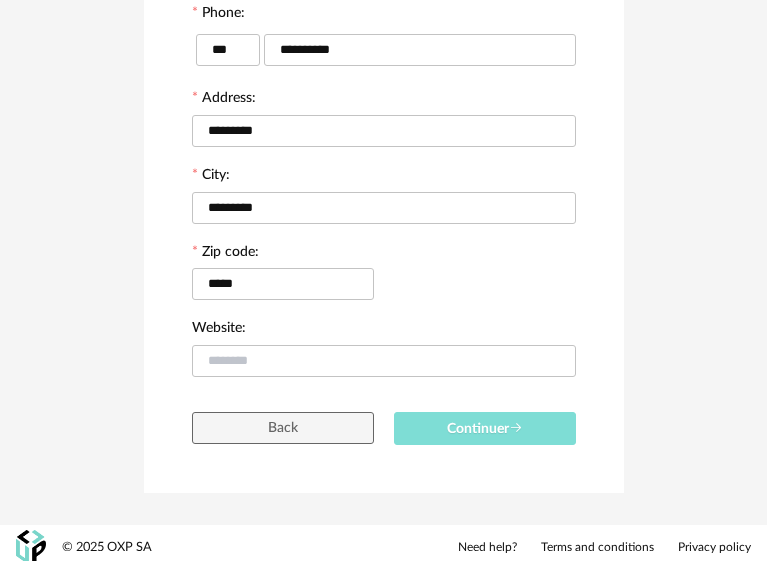 click on "Continuer" at bounding box center [485, 428] 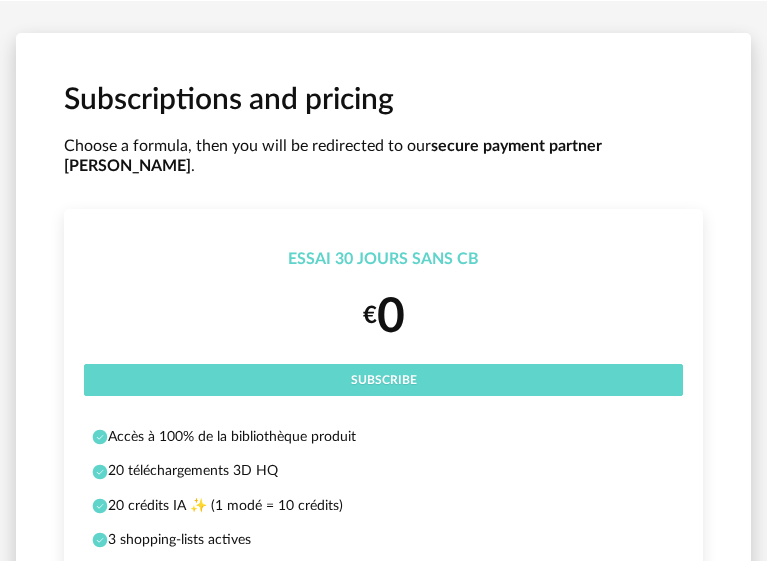 scroll, scrollTop: 100, scrollLeft: 0, axis: vertical 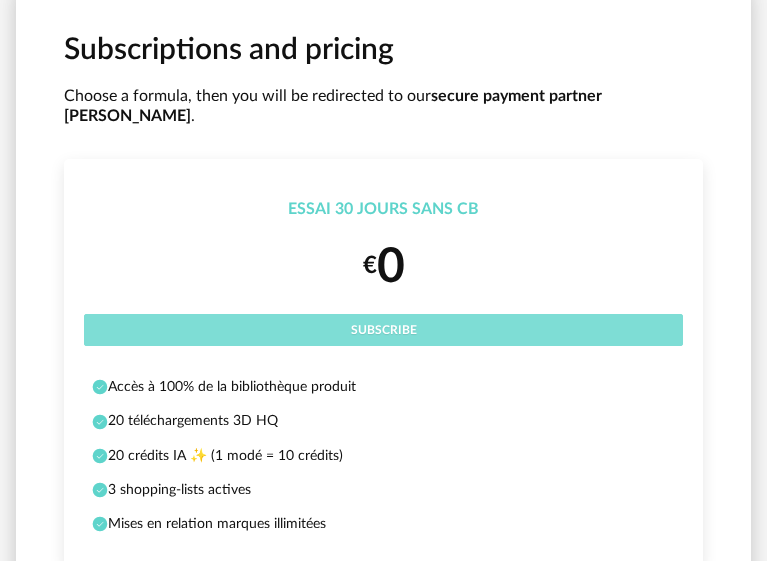 click on "Subscribe" at bounding box center [383, 330] 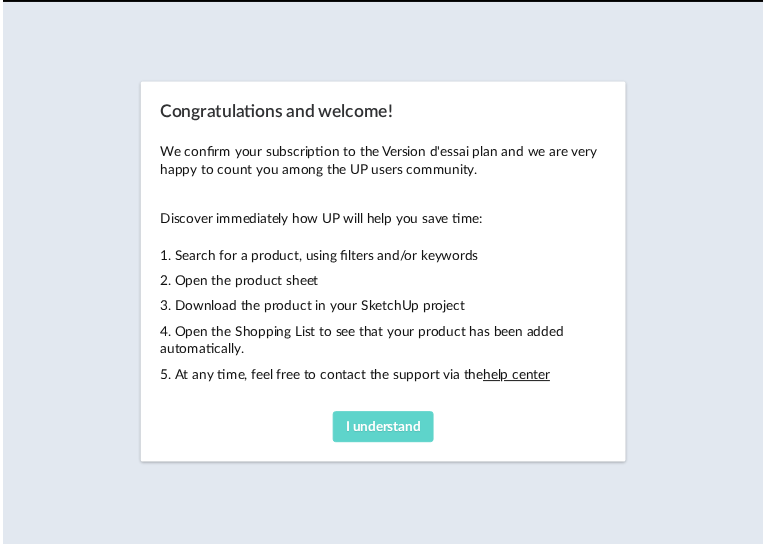 scroll, scrollTop: 0, scrollLeft: 0, axis: both 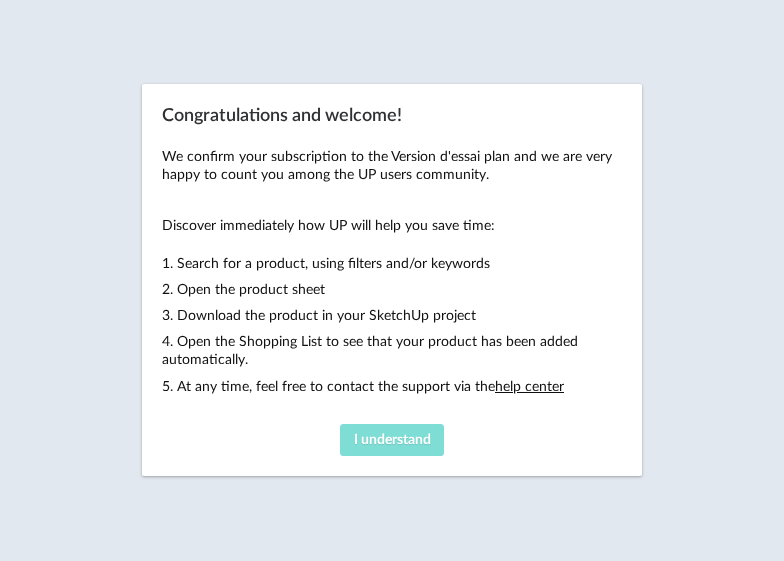 click on "I understand" at bounding box center (392, 440) 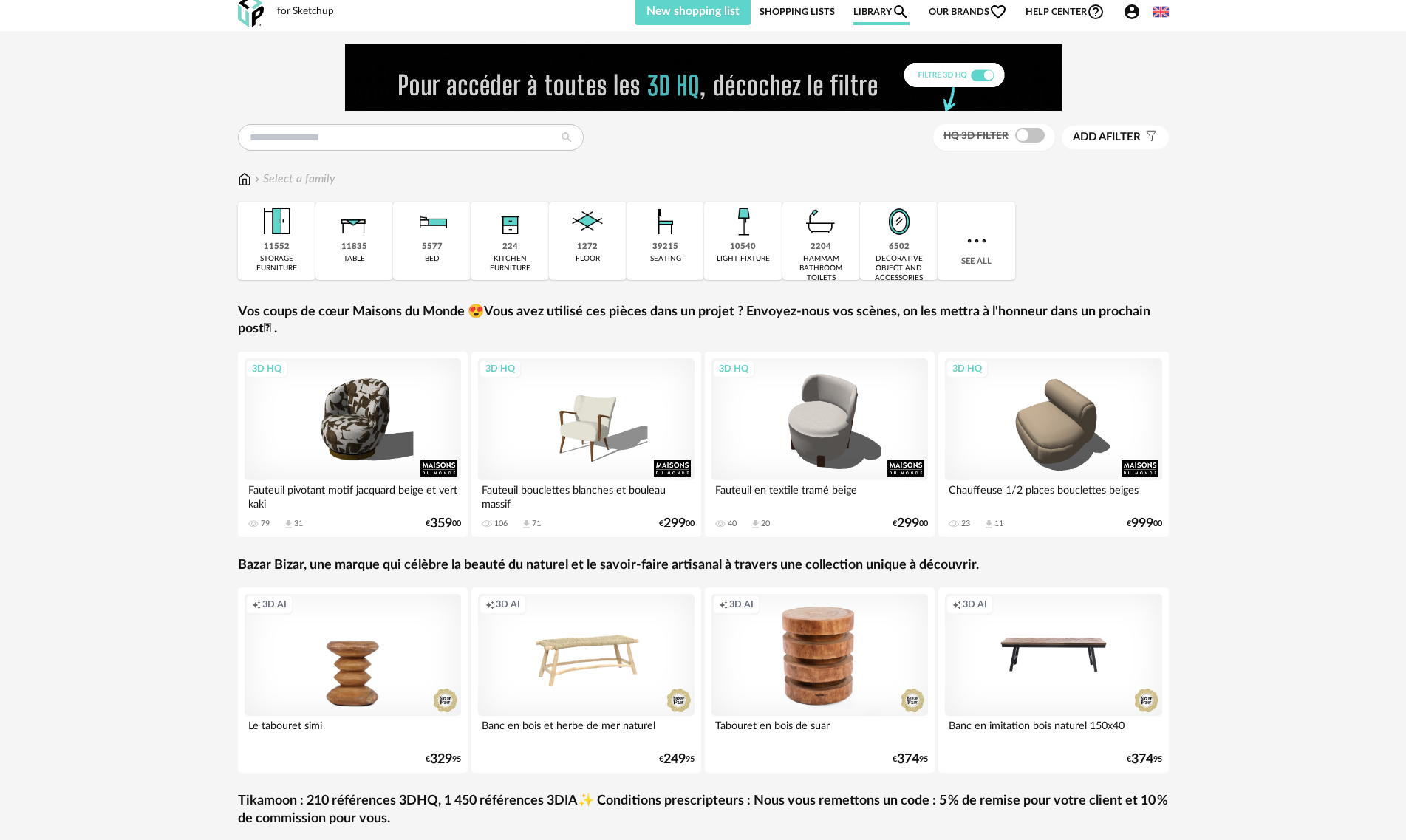 scroll, scrollTop: 0, scrollLeft: 0, axis: both 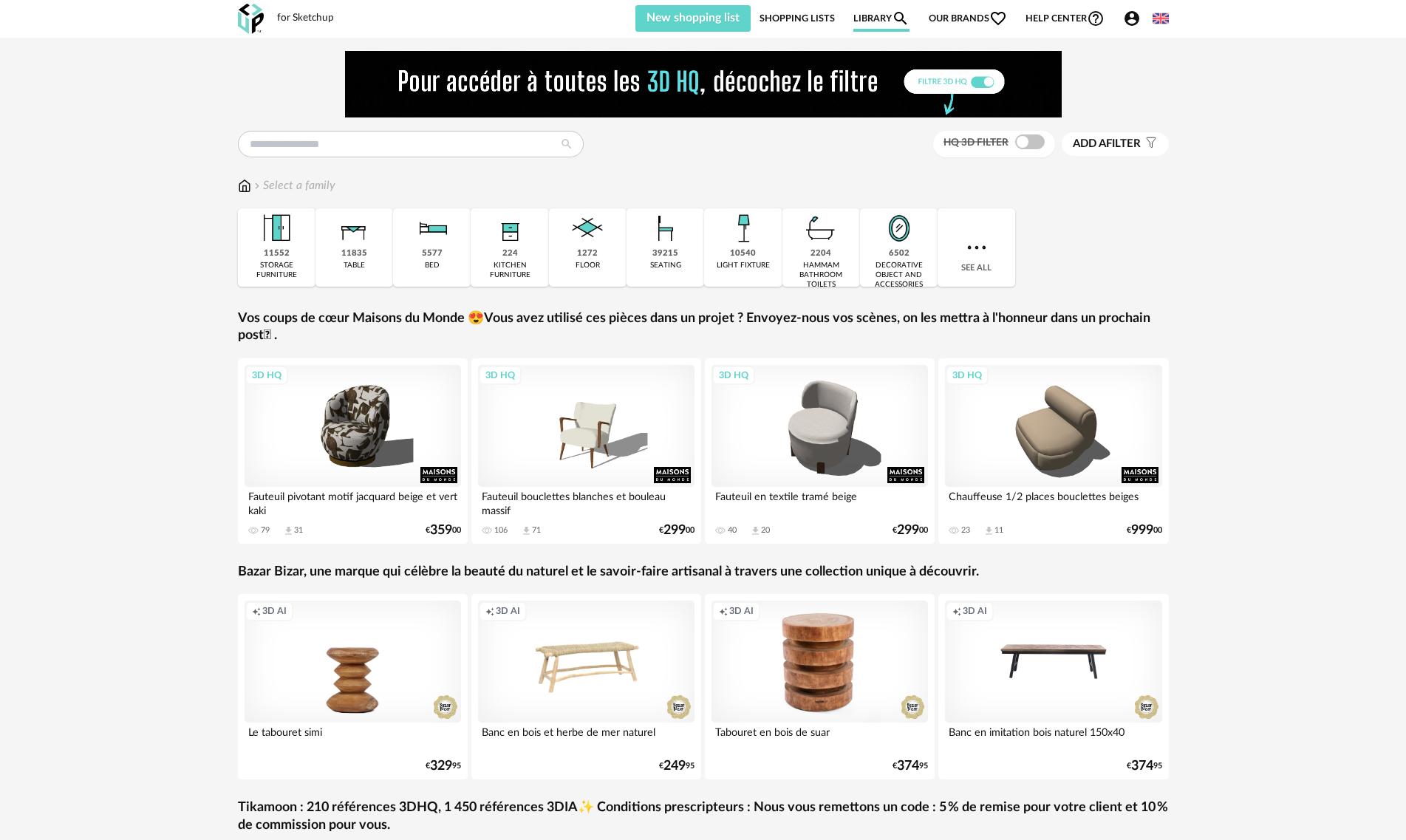 click on "Shopping Lists" at bounding box center [797, 18] 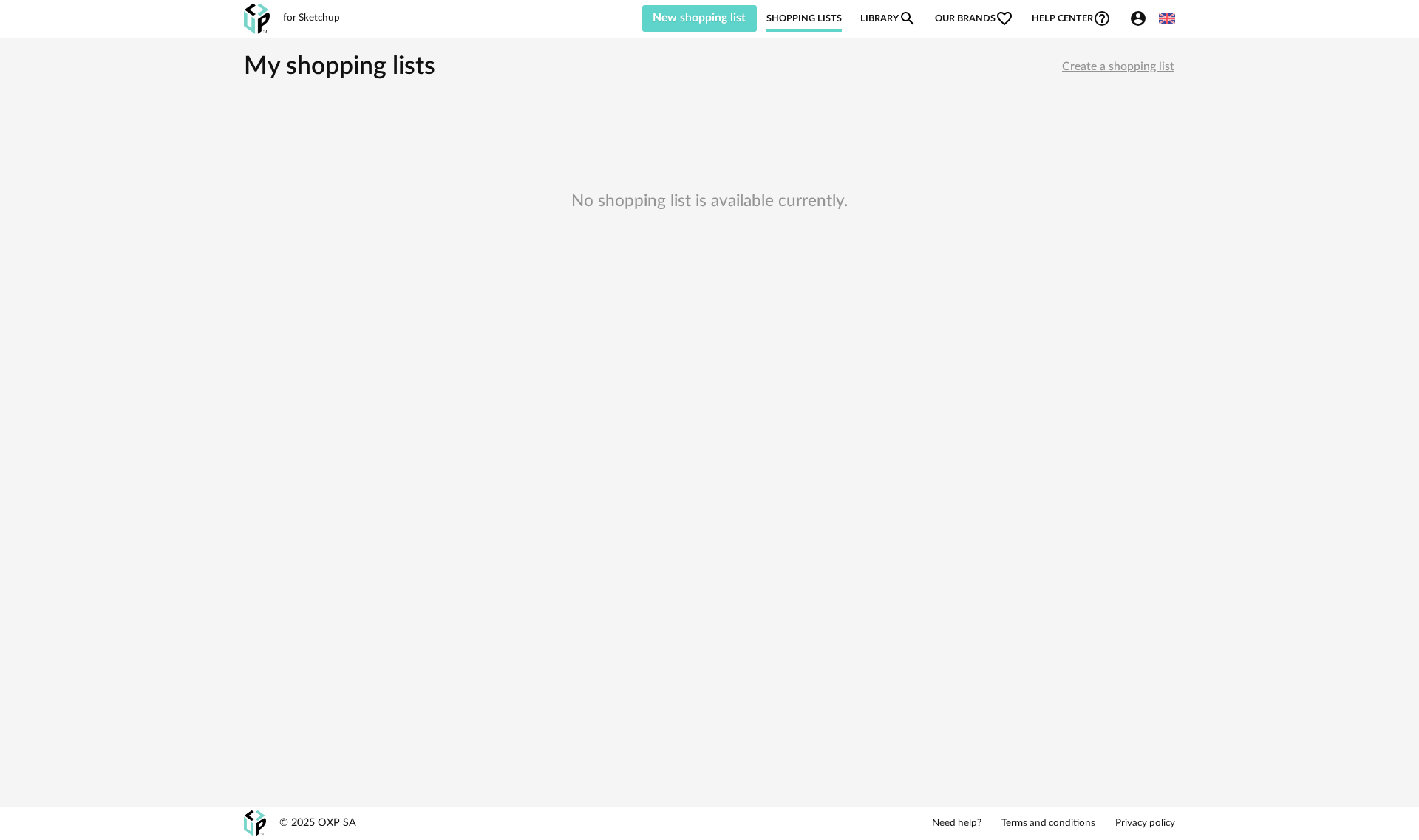 click on "Library Magnify icon" at bounding box center [888, 18] 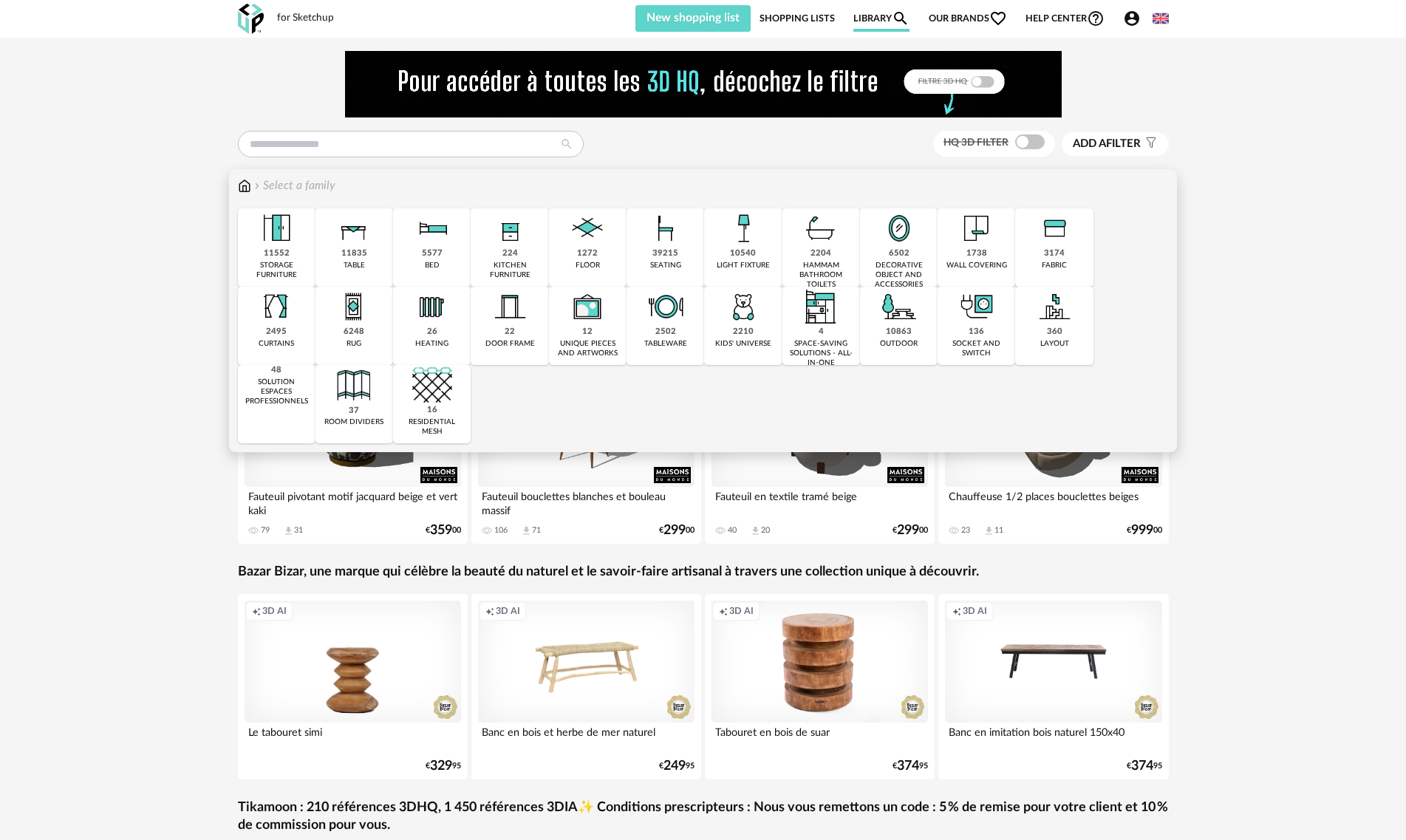 click on "11552" at bounding box center [276, 253] 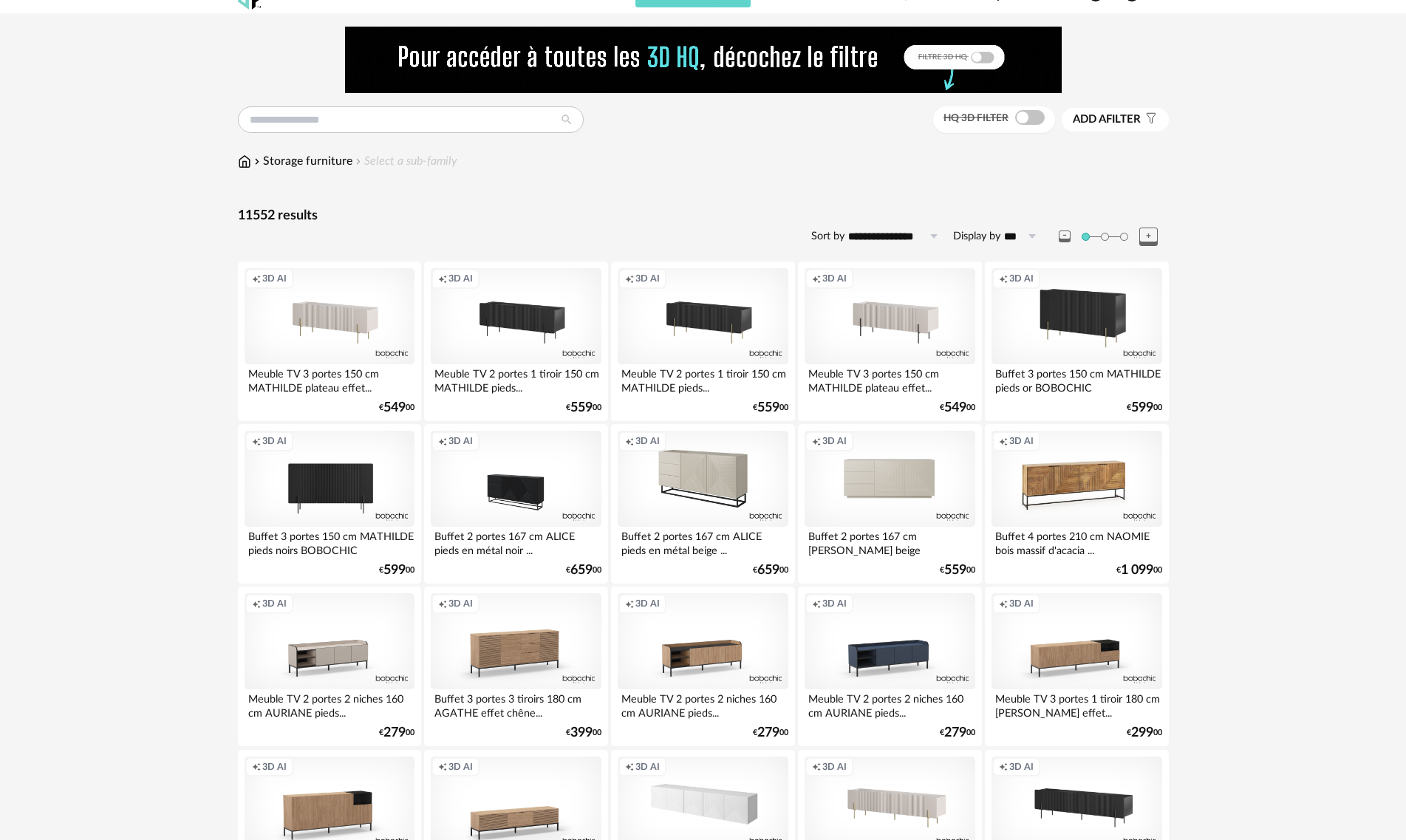 scroll, scrollTop: 0, scrollLeft: 0, axis: both 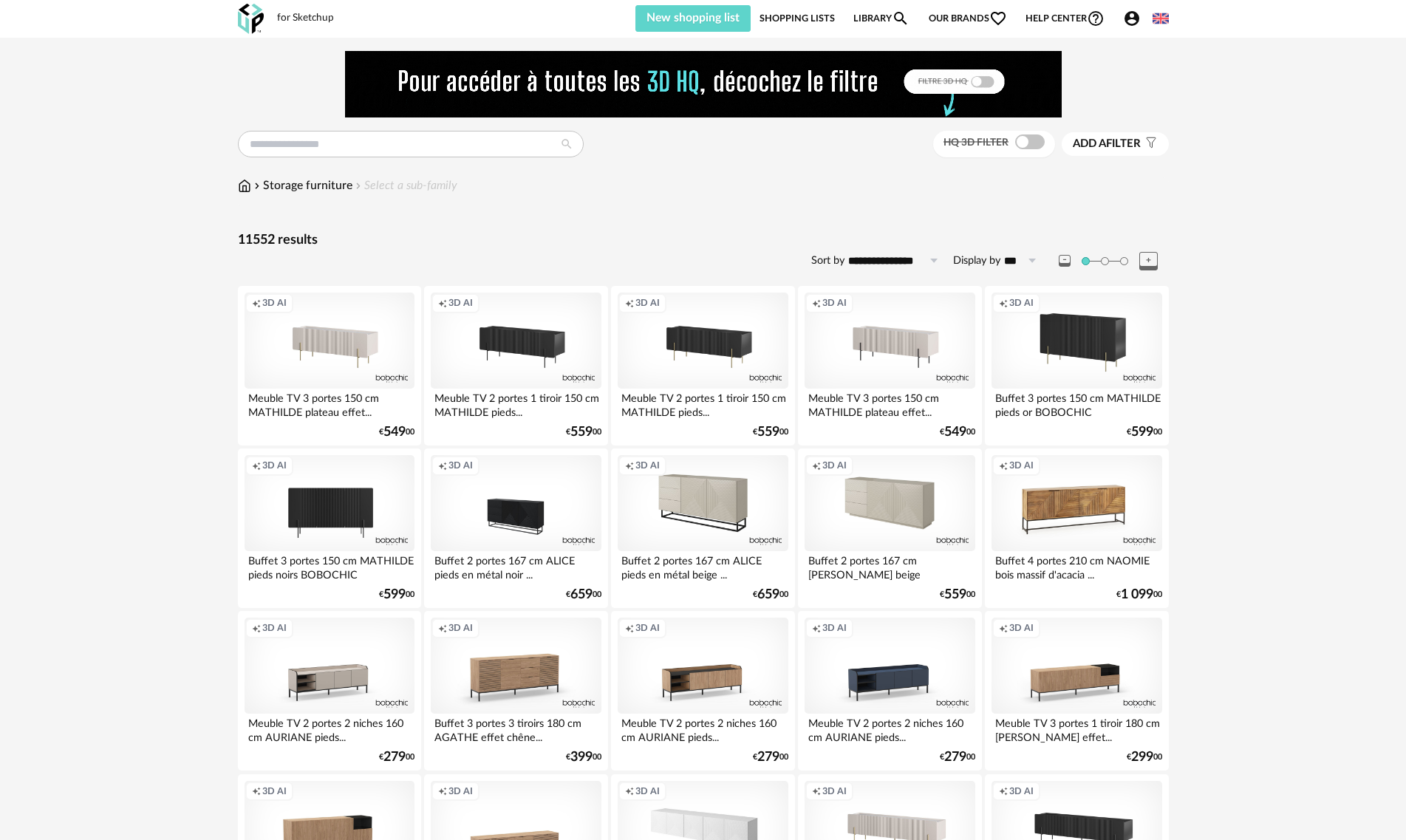 click at bounding box center [1031, 261] 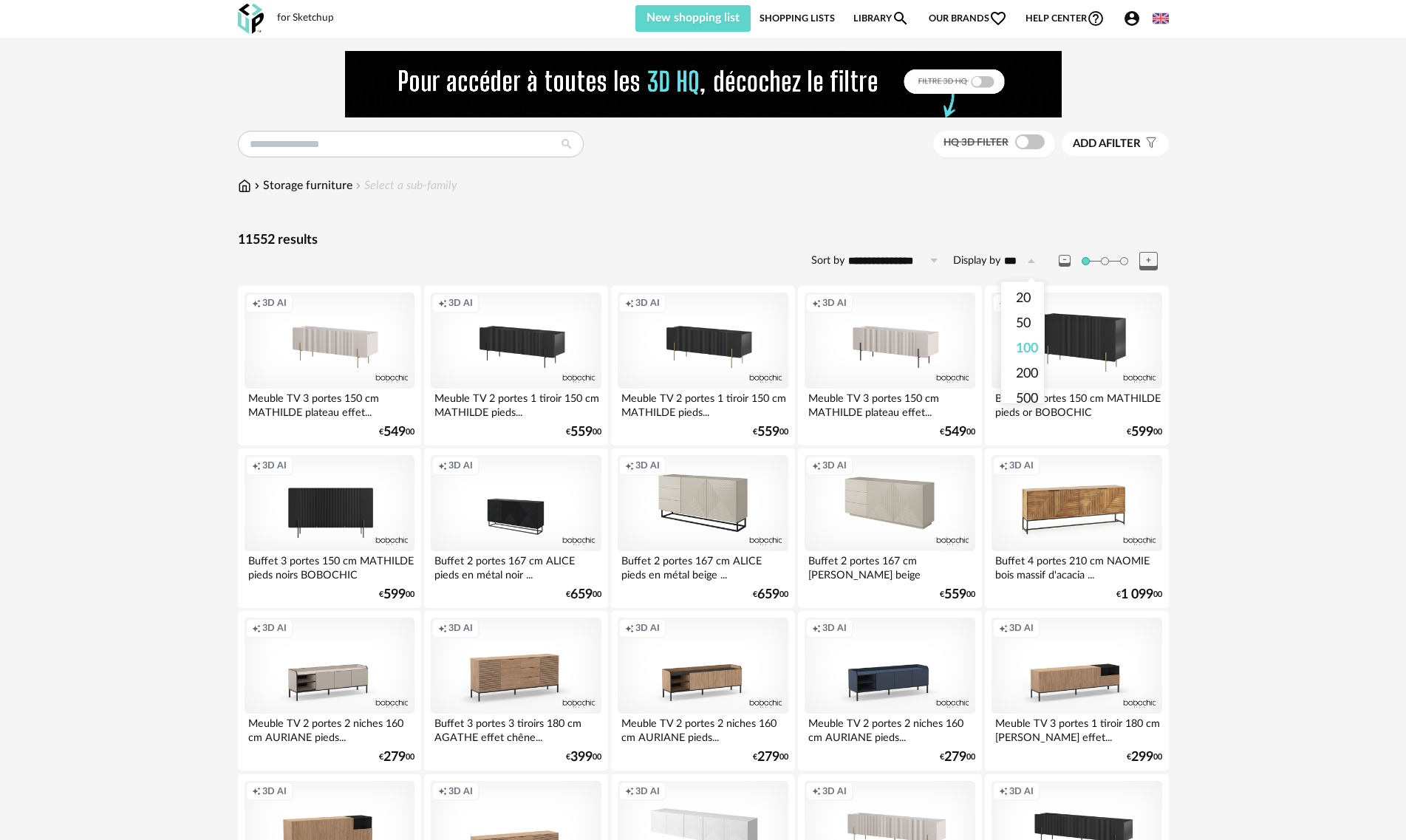 click at bounding box center [1031, 261] 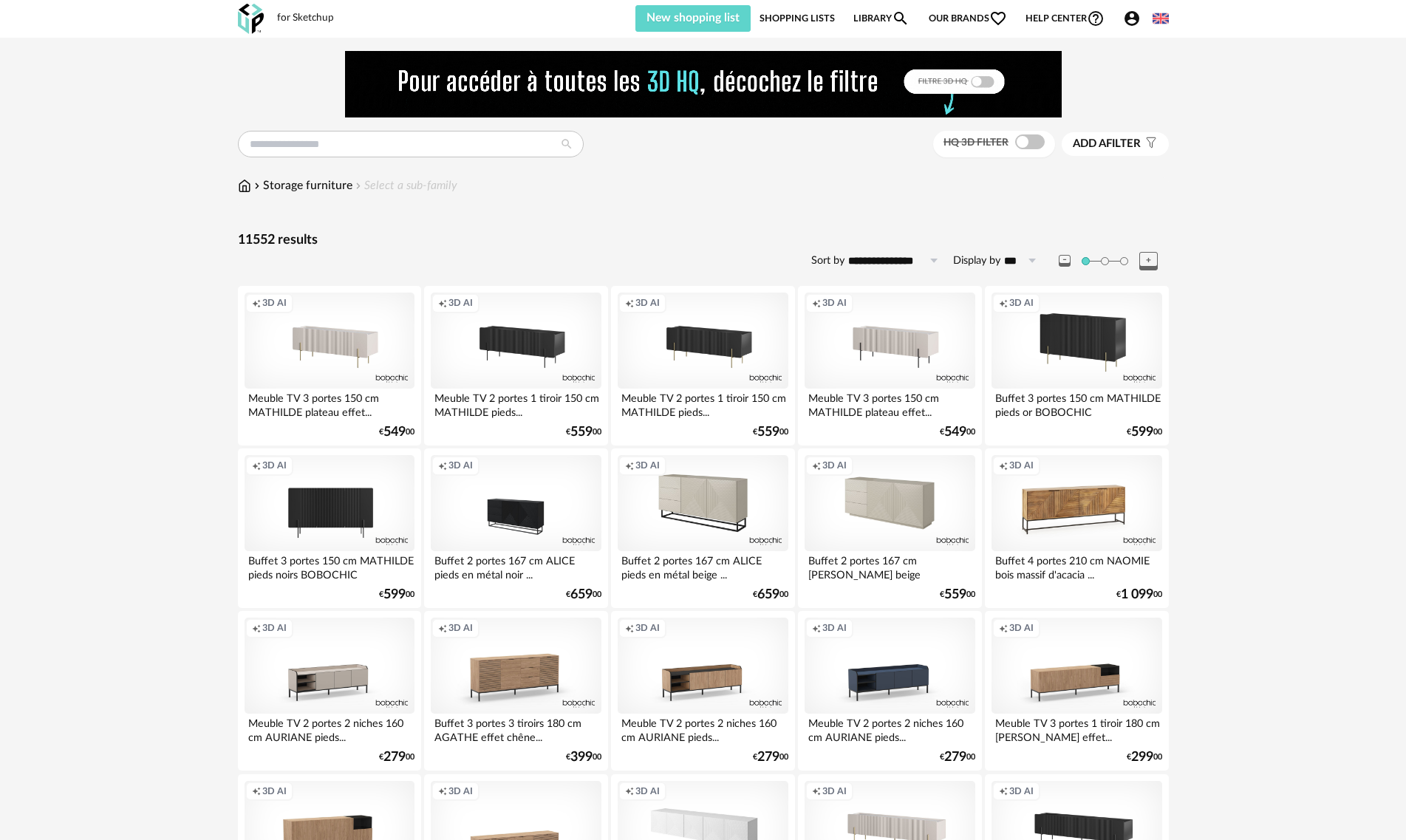 click at bounding box center [933, 261] 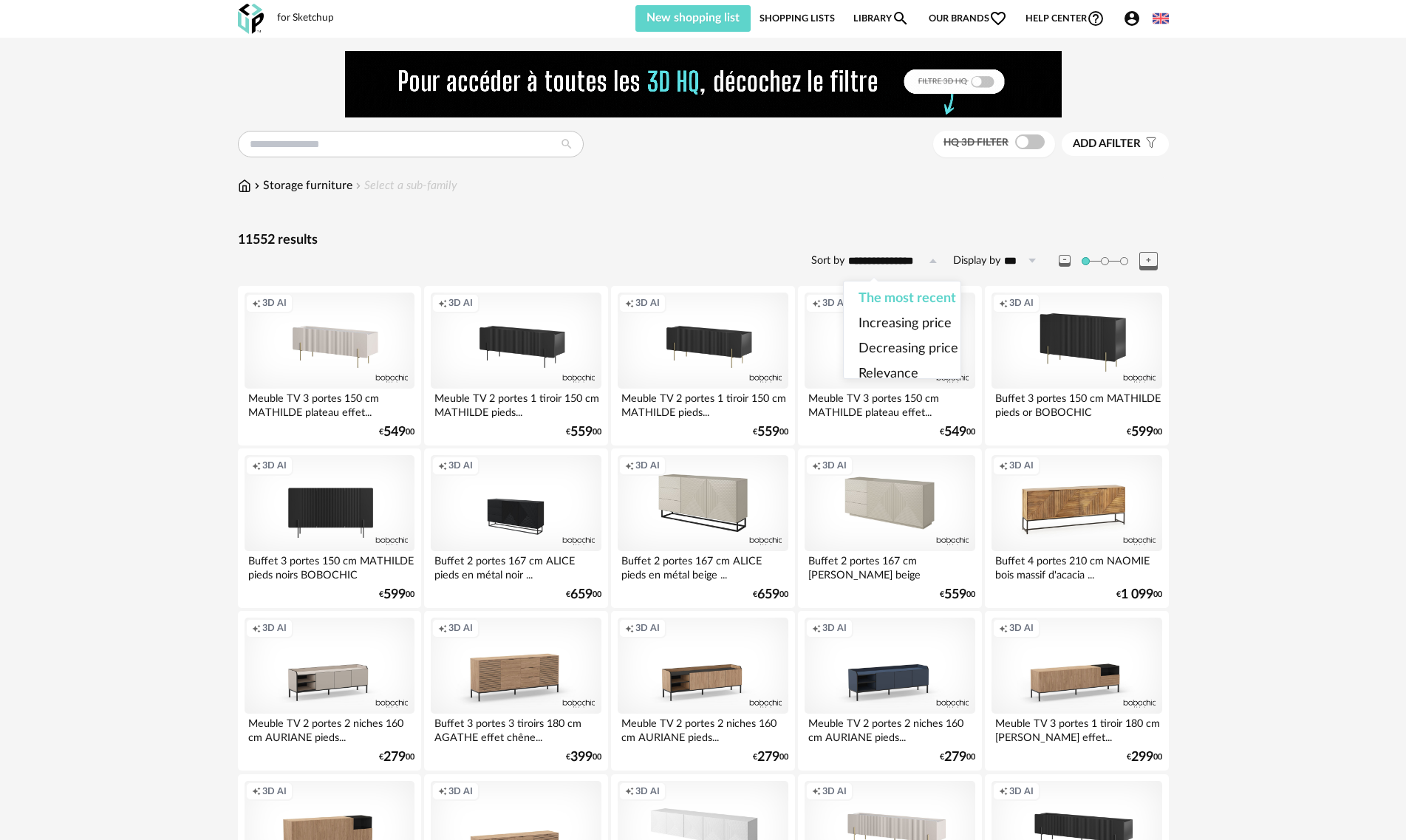 click on "**********" at bounding box center (703, 1826) 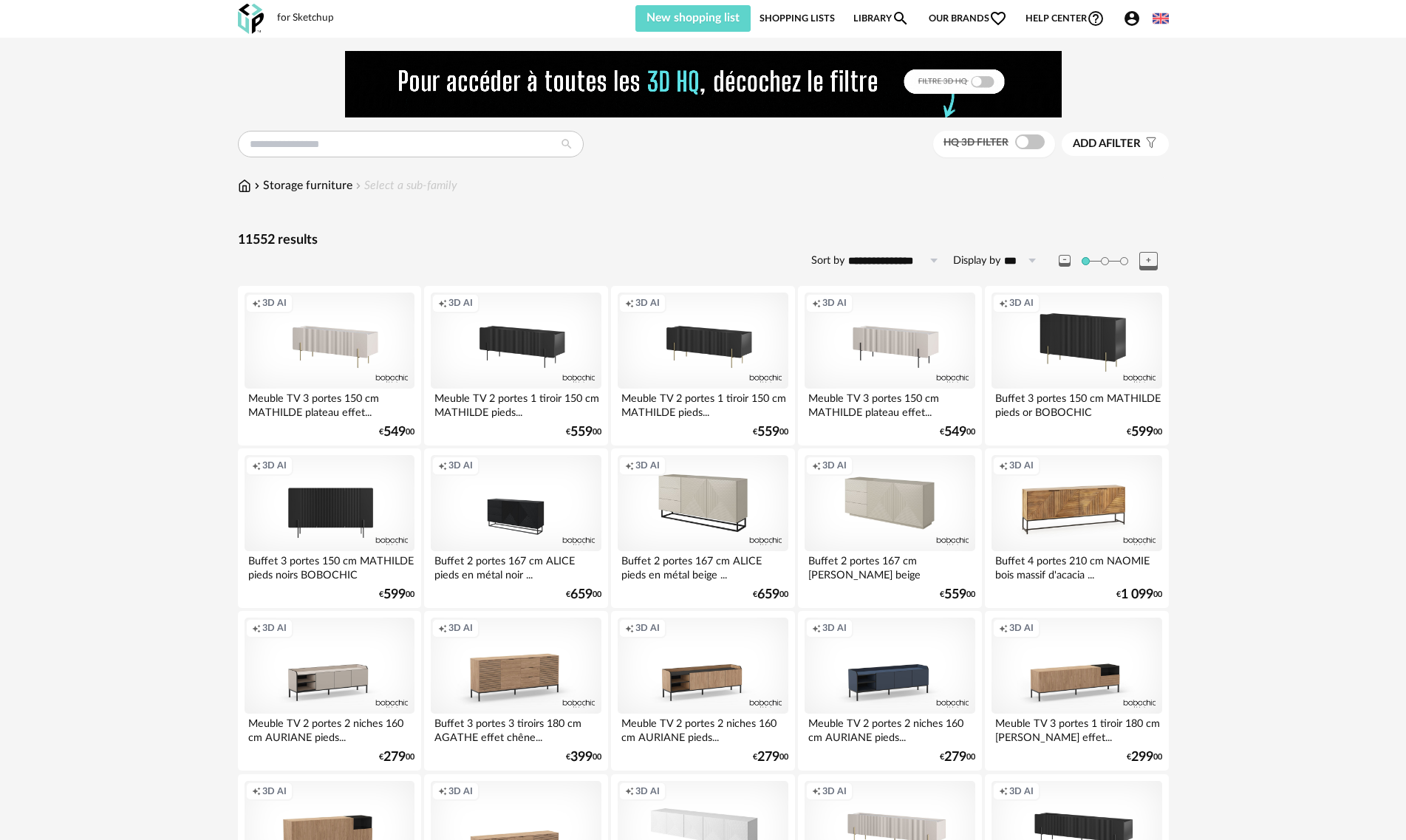 click on "Library Magnify icon" at bounding box center (881, 18) 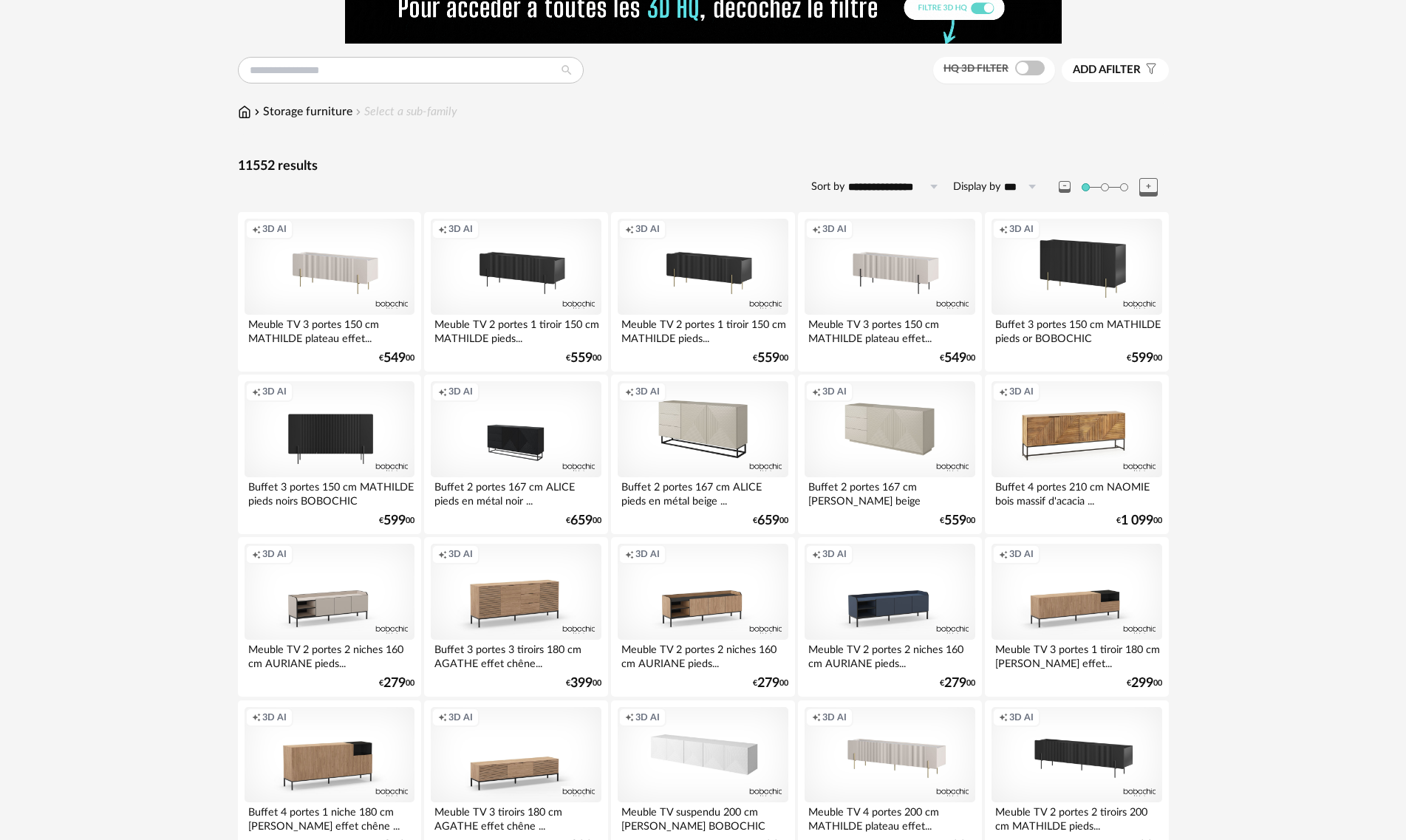 scroll, scrollTop: 0, scrollLeft: 0, axis: both 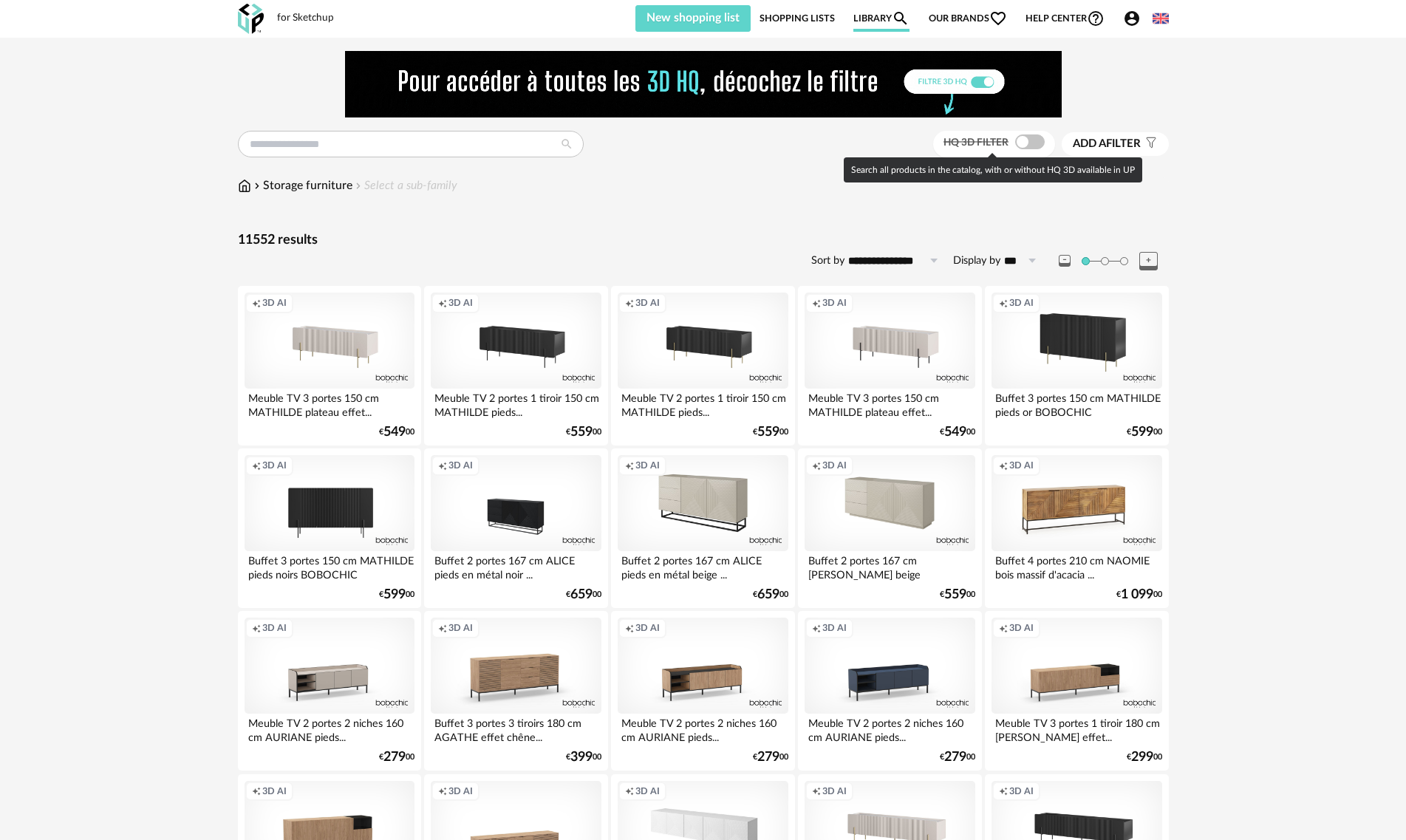 click at bounding box center (1030, 142) 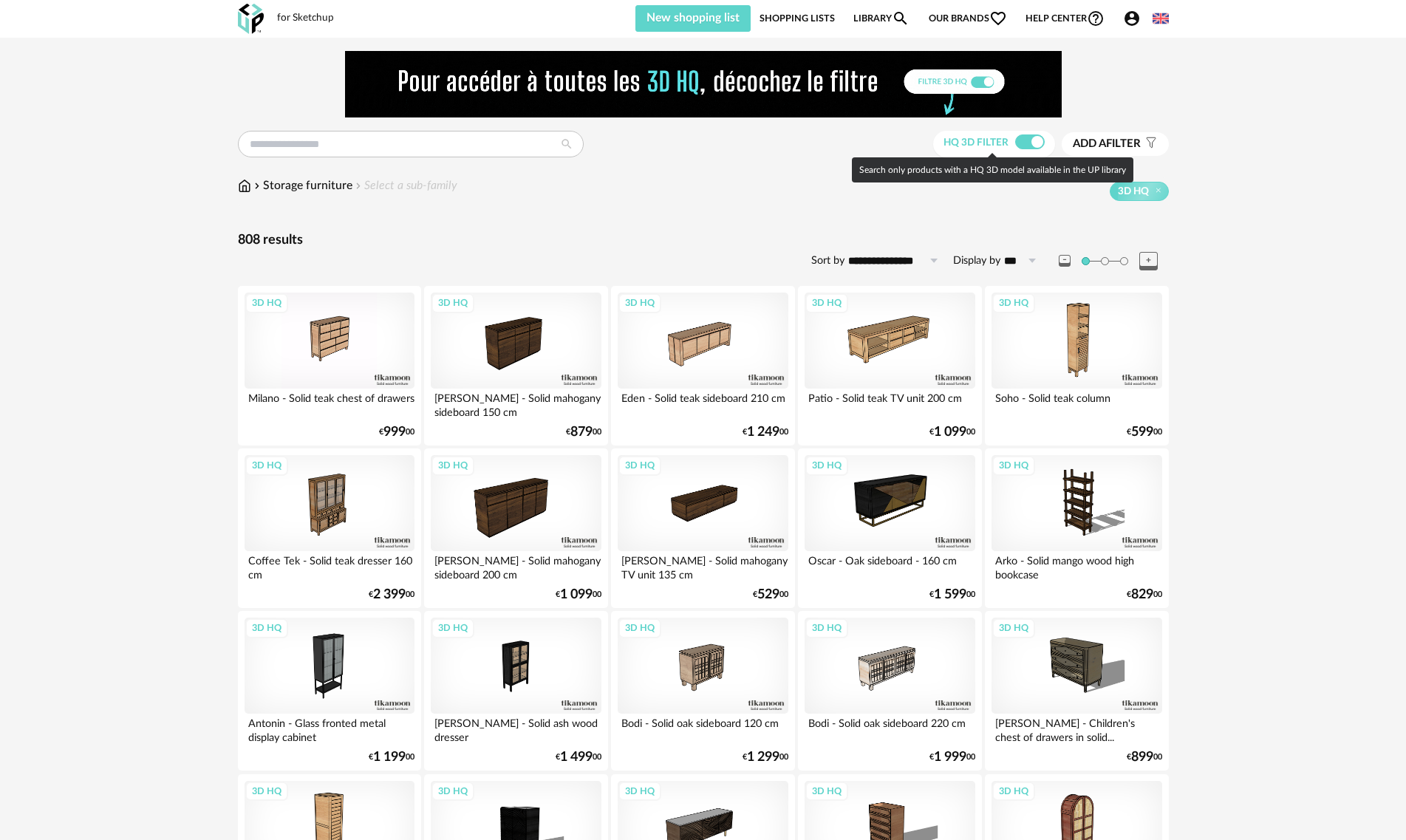 click at bounding box center (1030, 142) 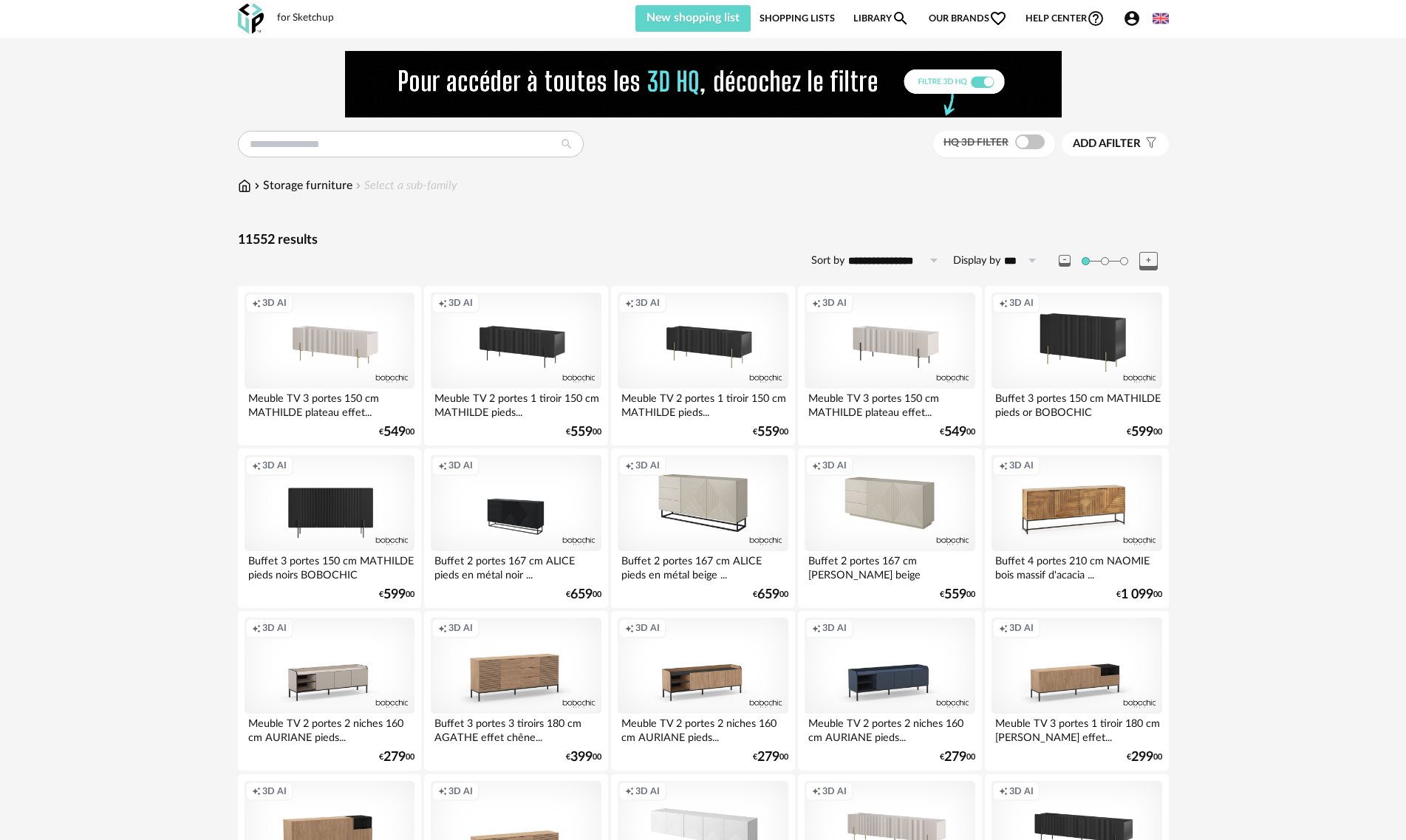 click on "**********" at bounding box center [703, 1826] 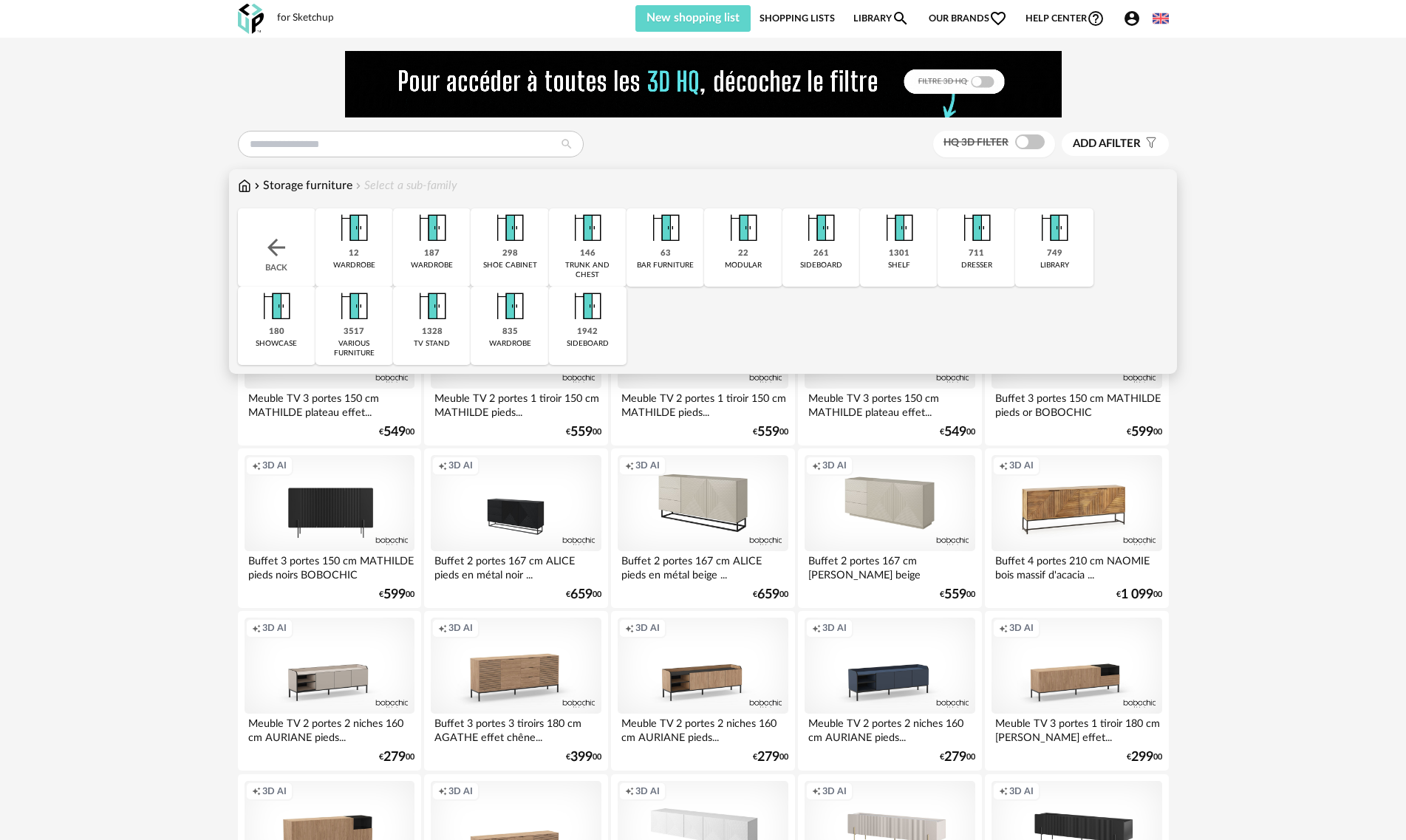 click at bounding box center (354, 228) 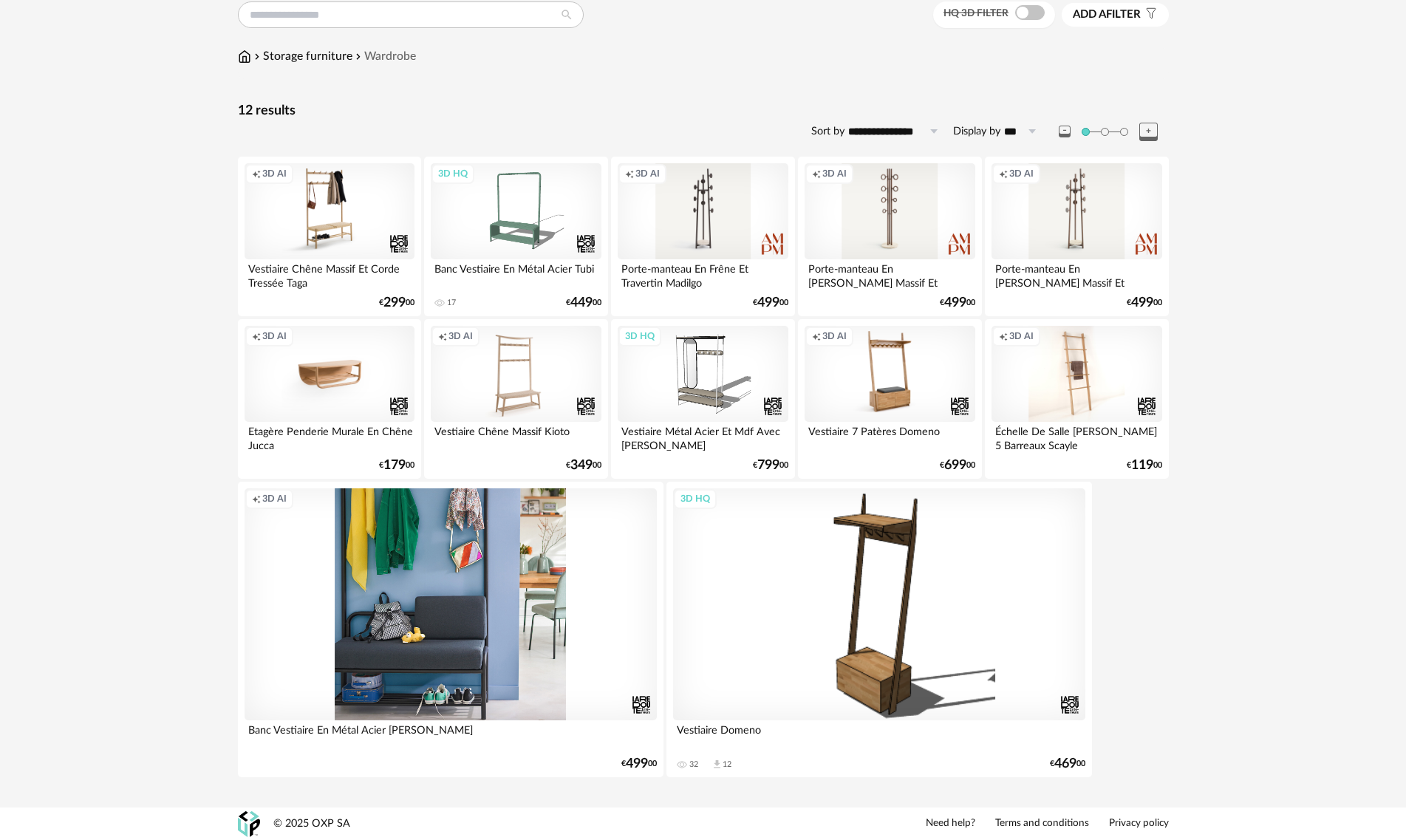 scroll, scrollTop: 0, scrollLeft: 0, axis: both 